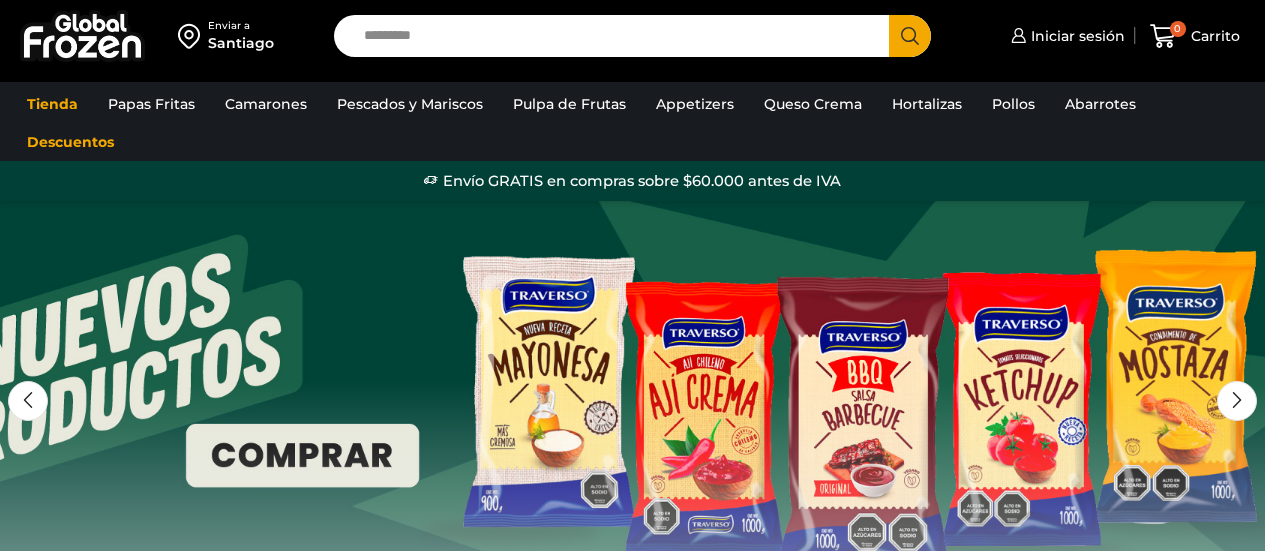 scroll, scrollTop: 0, scrollLeft: 0, axis: both 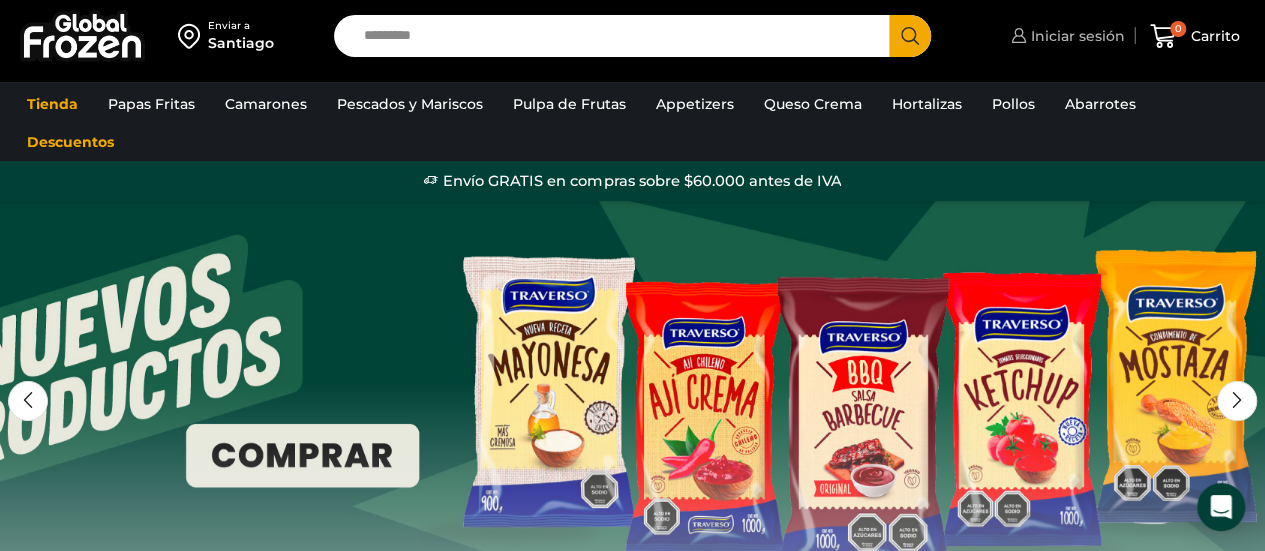 click on "Iniciar sesión" at bounding box center [1075, 36] 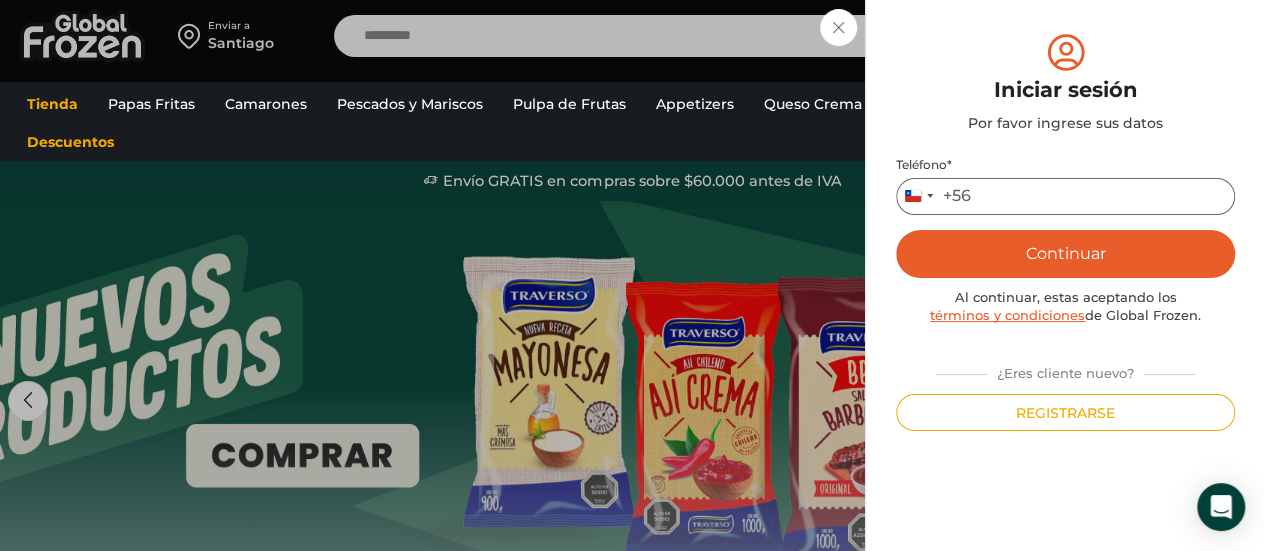 click on "Teléfono
*" at bounding box center [1065, 196] 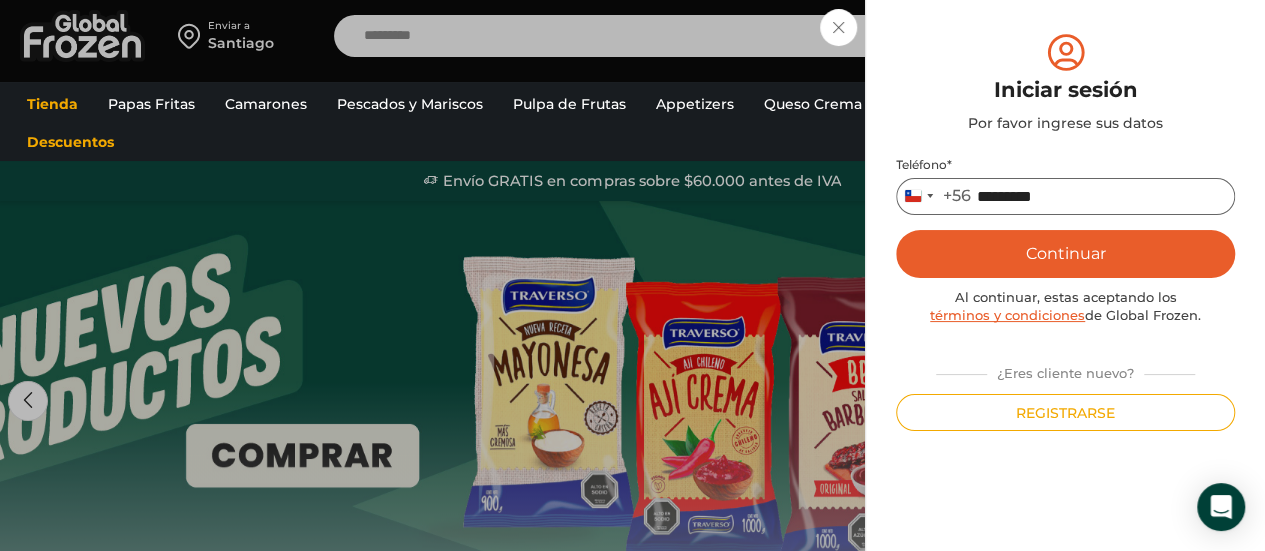 type on "*********" 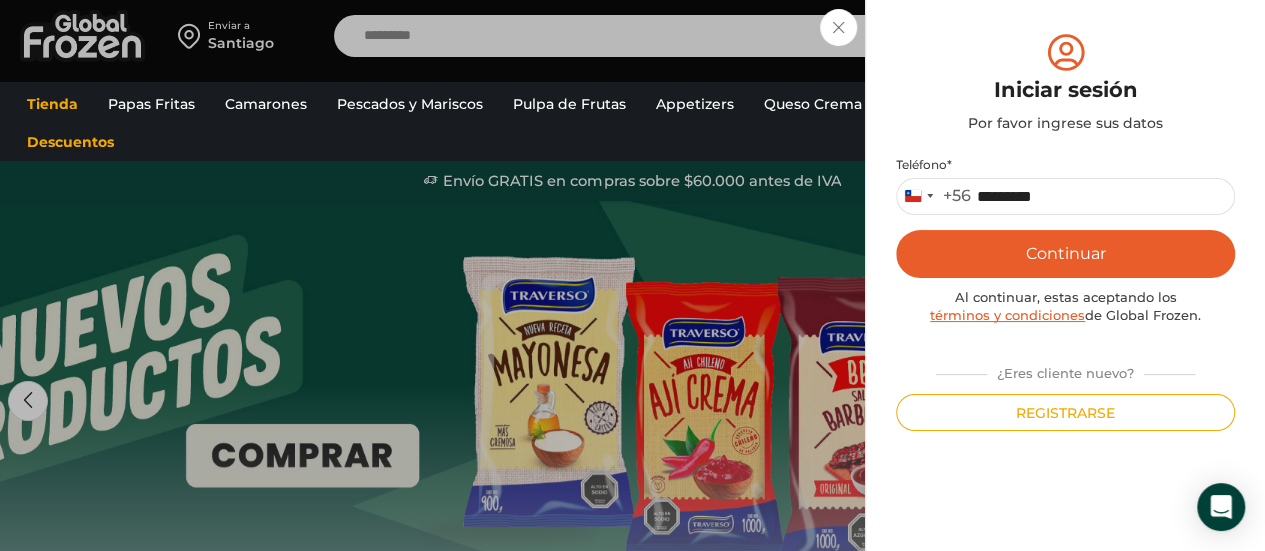 click on "Continuar" at bounding box center [1065, 254] 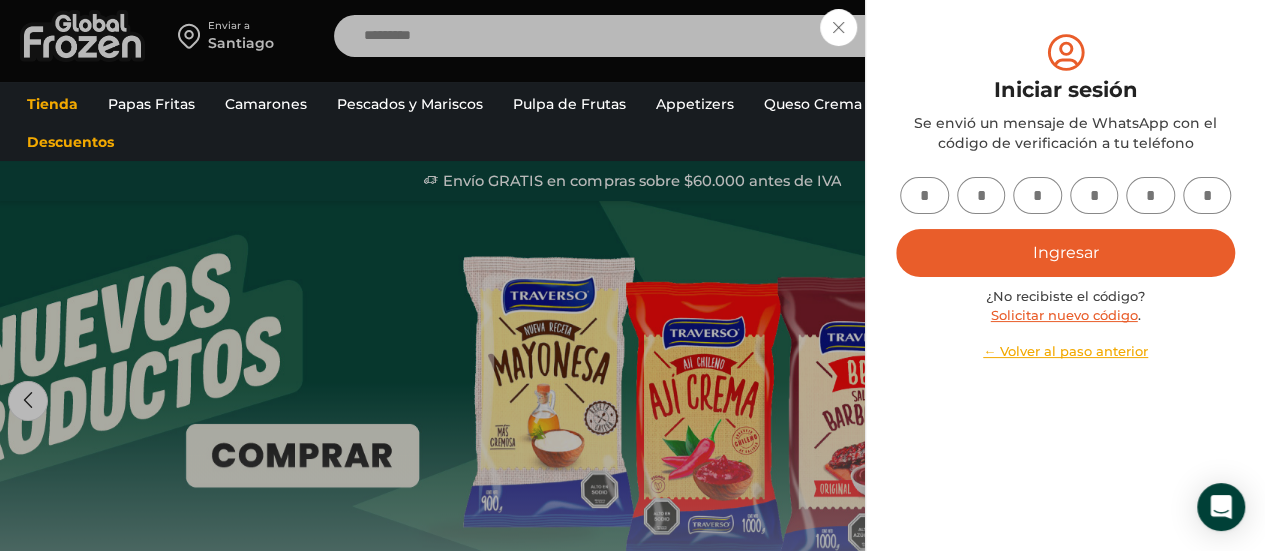 click at bounding box center [924, 195] 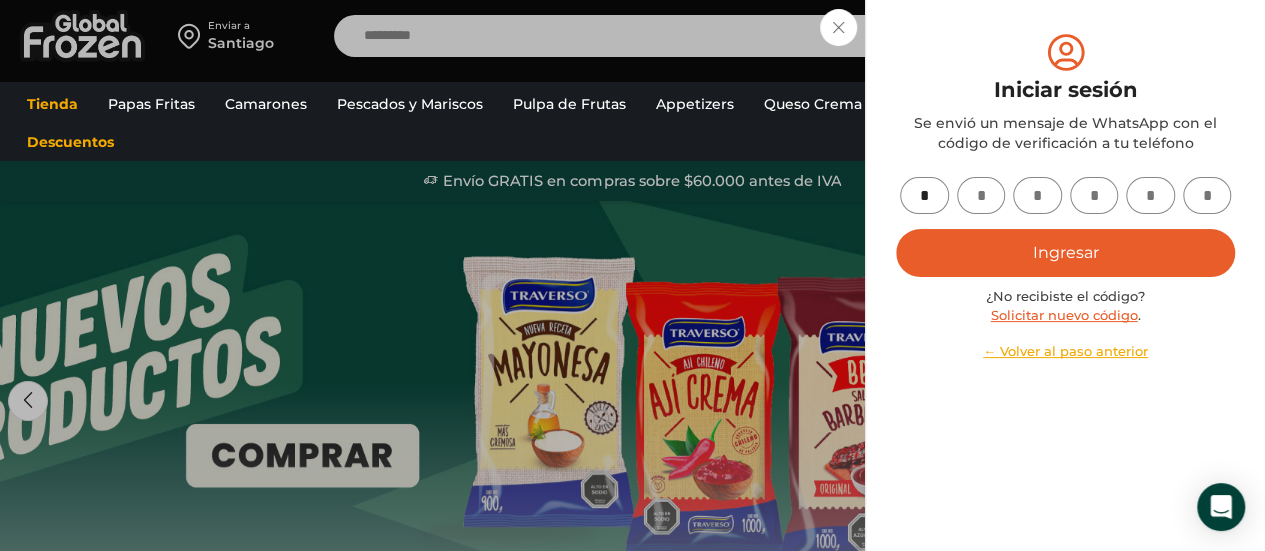 type on "*" 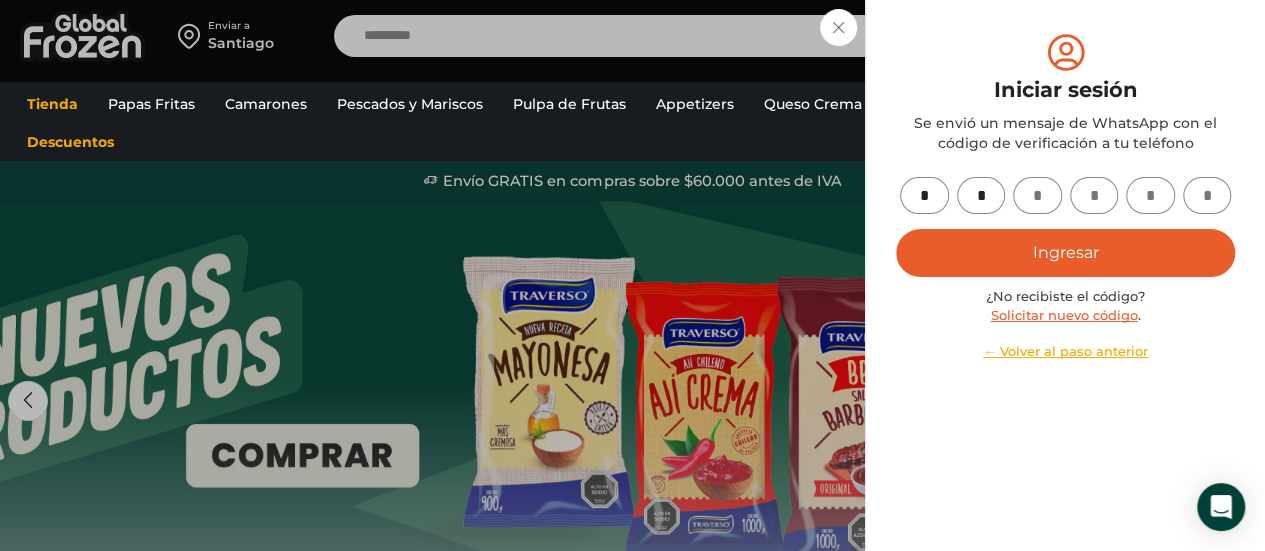 type on "*" 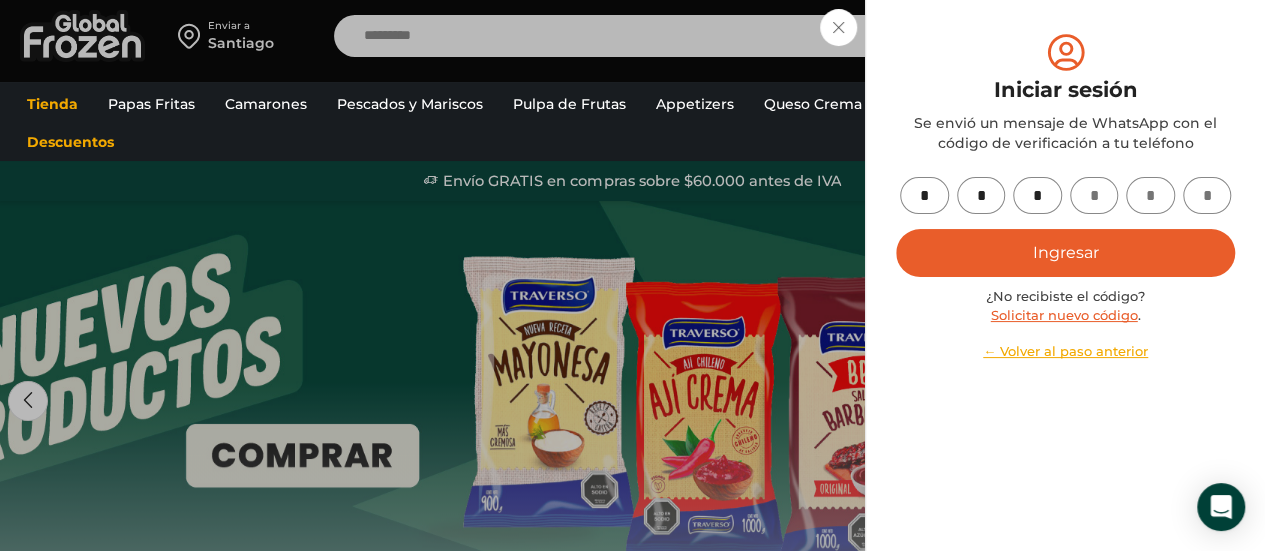 type on "*" 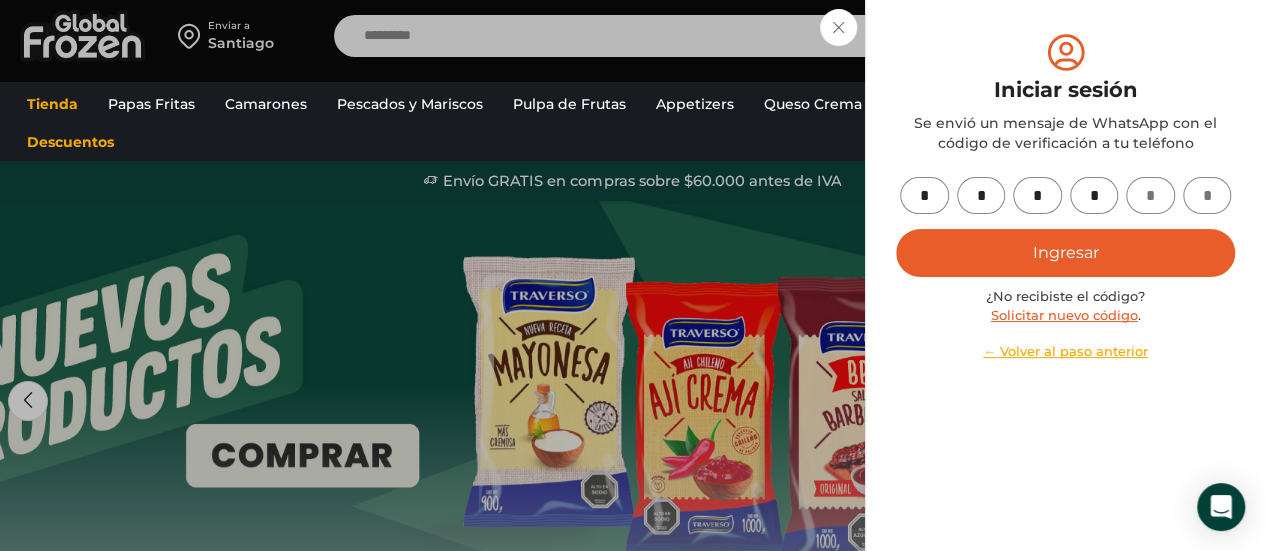 type on "*" 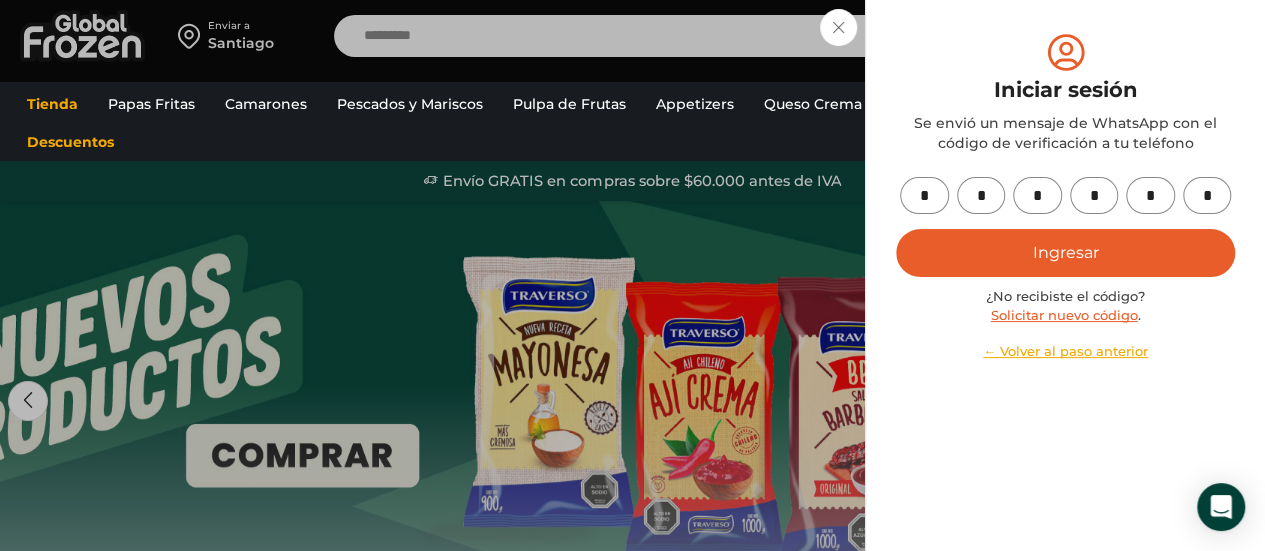 type on "*" 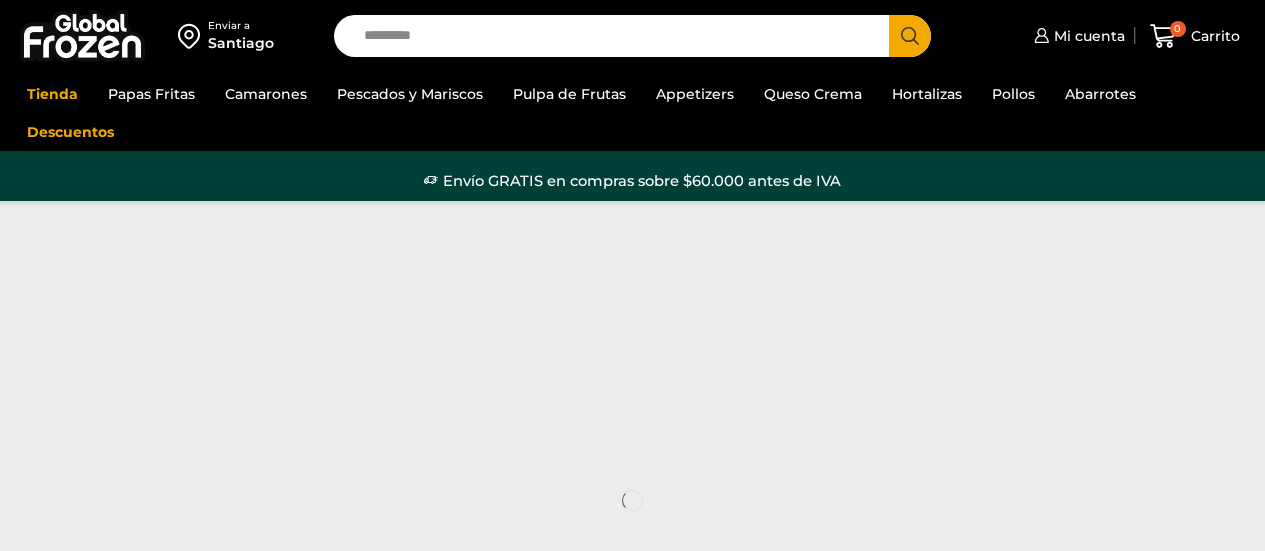 scroll, scrollTop: 0, scrollLeft: 0, axis: both 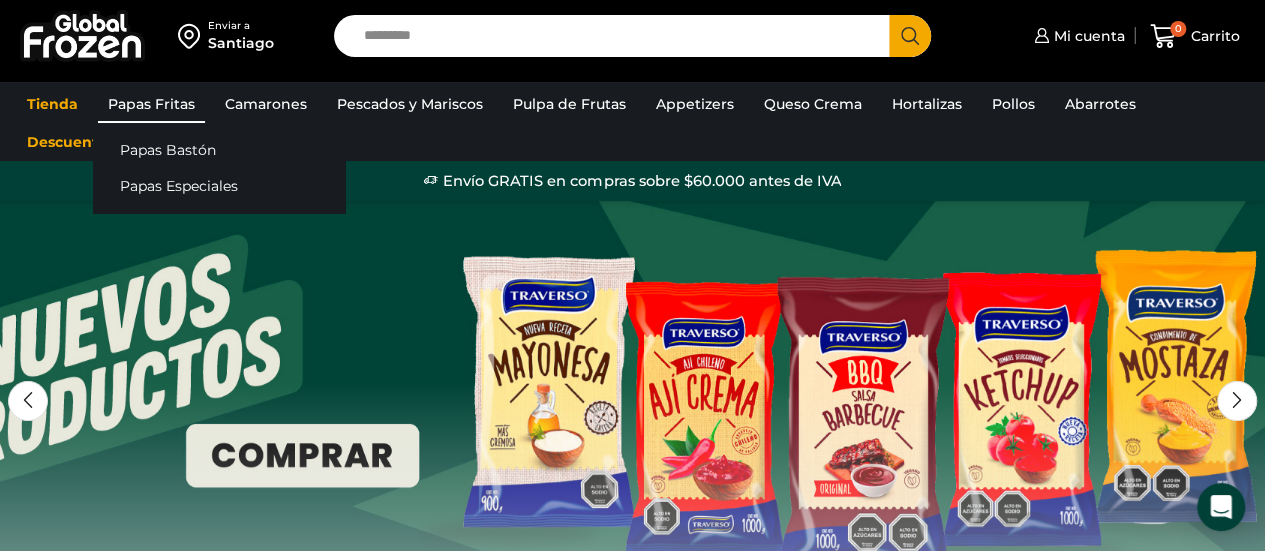 click on "Papas Fritas" at bounding box center (151, 104) 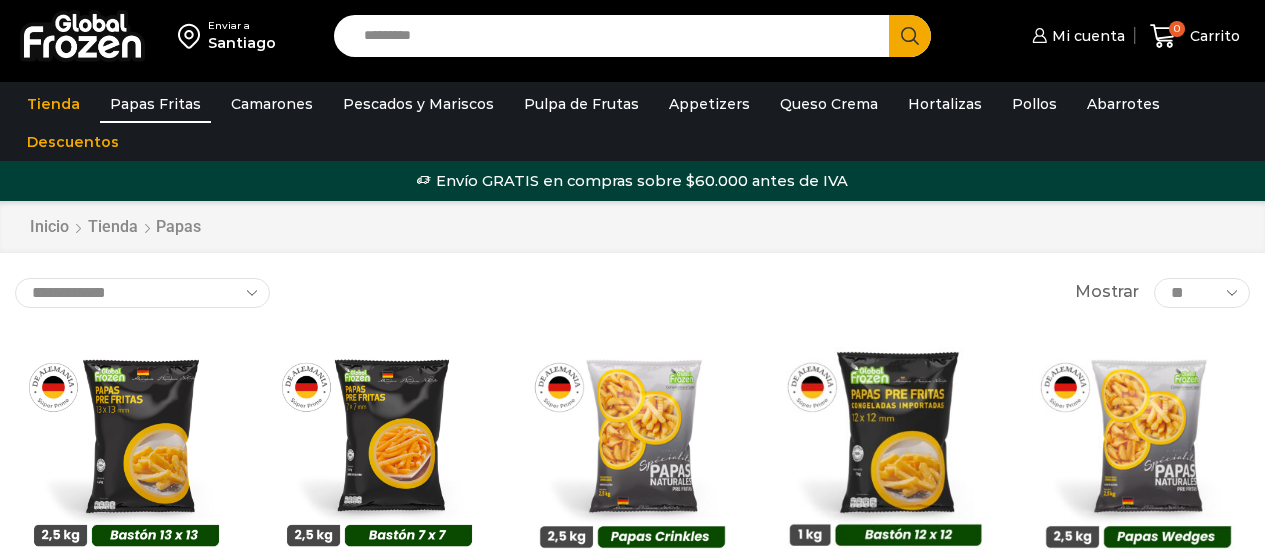 scroll, scrollTop: 0, scrollLeft: 0, axis: both 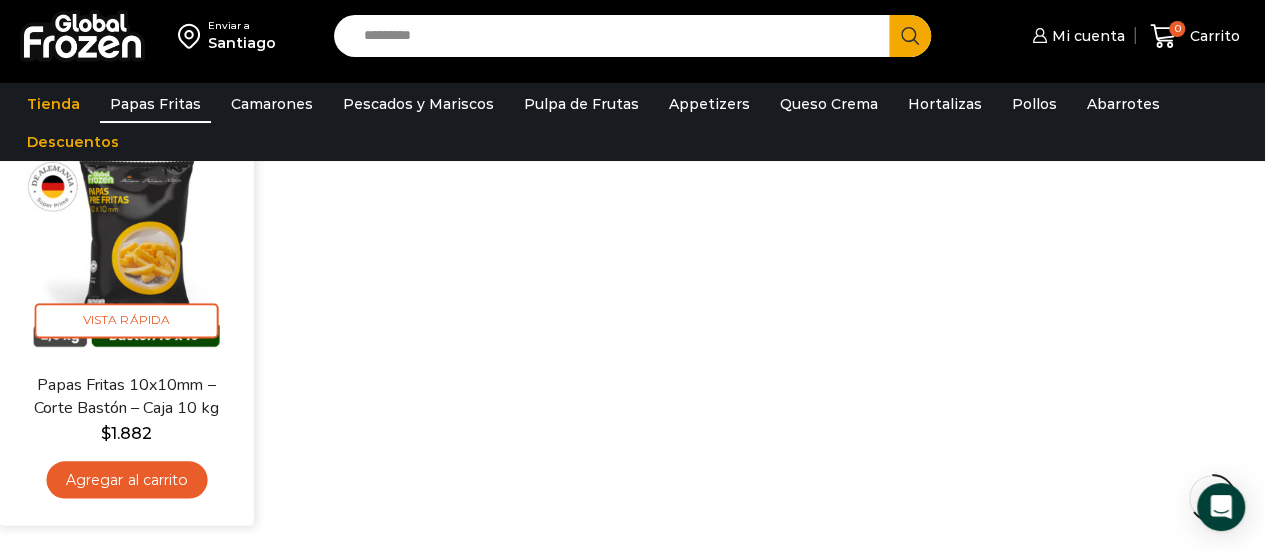 click on "Agregar al carrito" at bounding box center (126, 479) 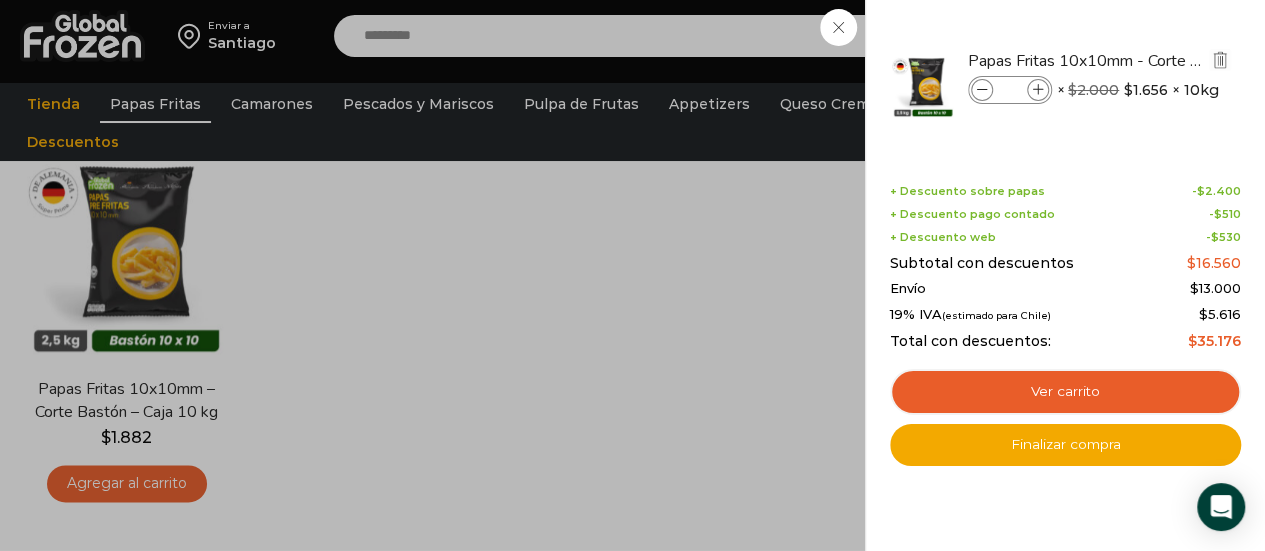 click at bounding box center [1038, 90] 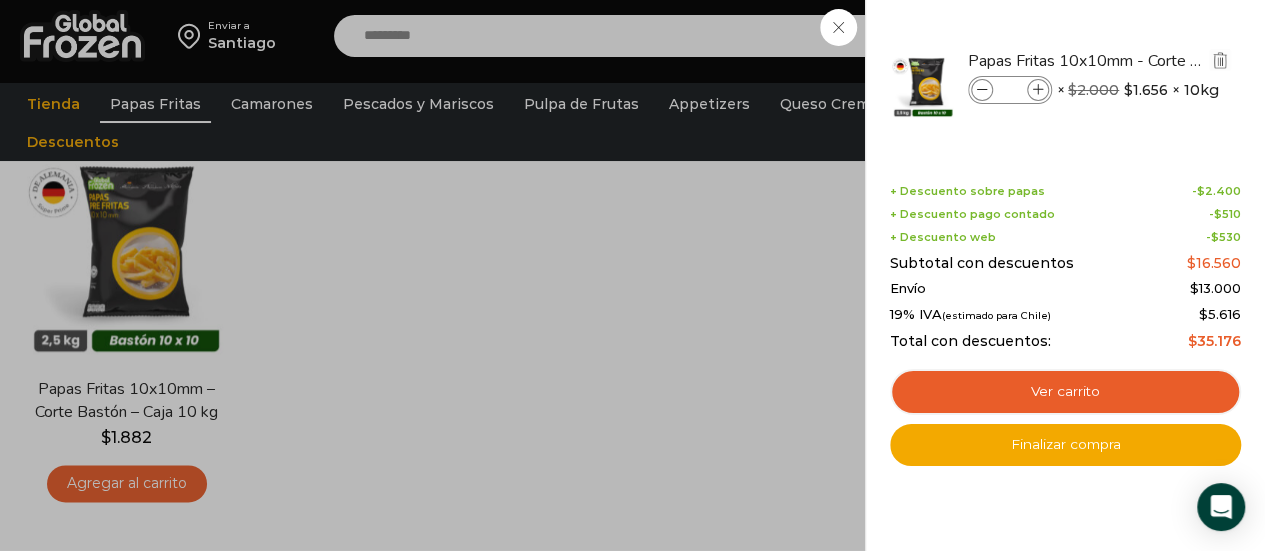 click at bounding box center (1038, 90) 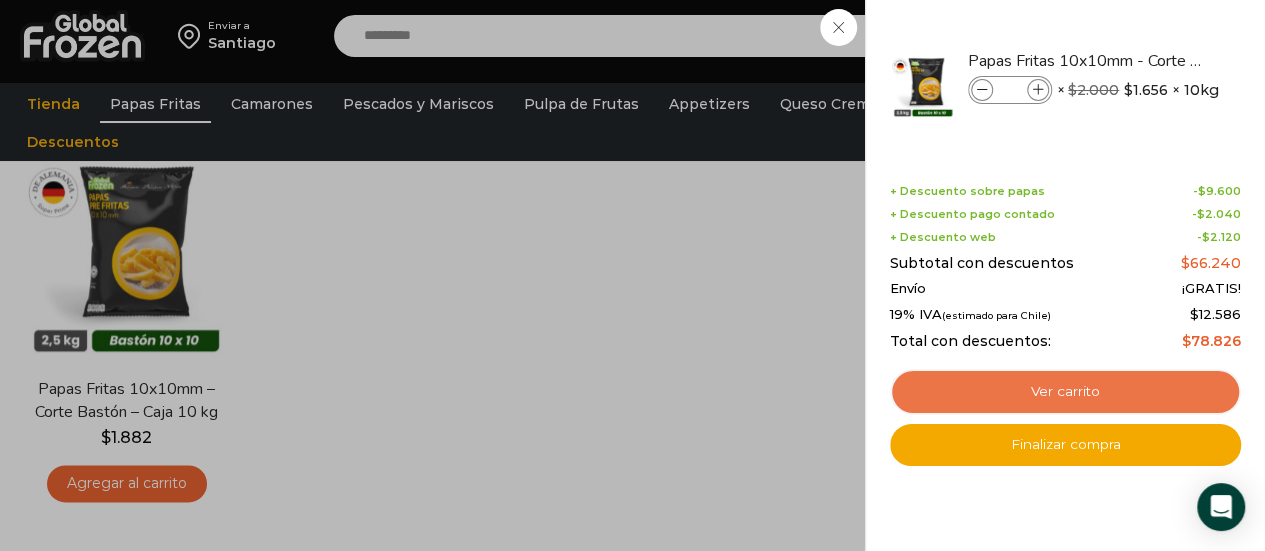 click on "Ver carrito" at bounding box center (1065, 392) 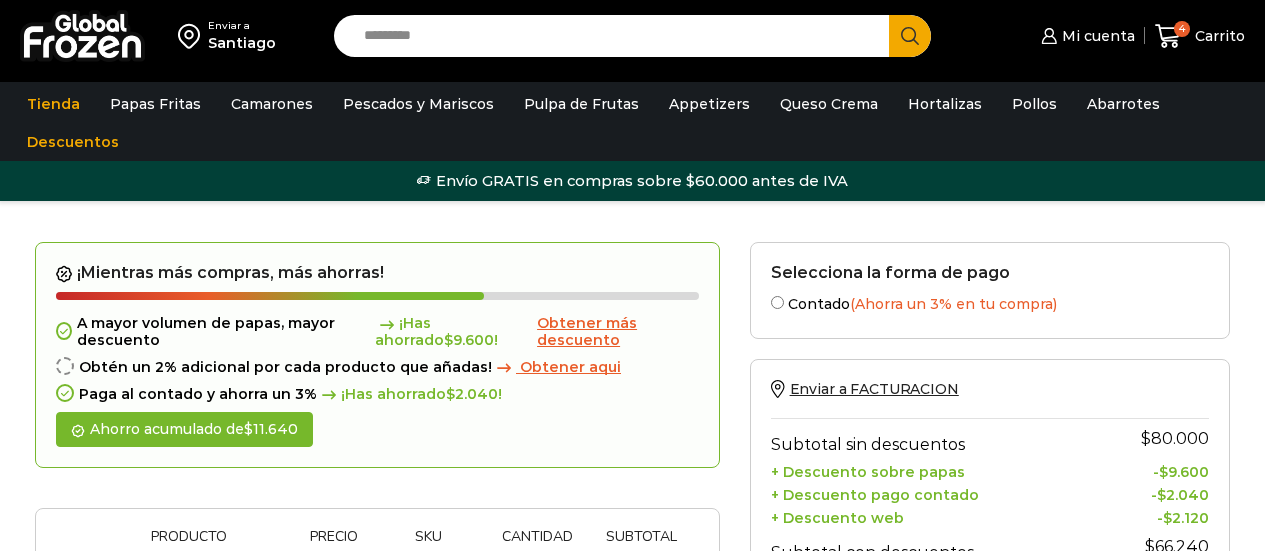 scroll, scrollTop: 0, scrollLeft: 0, axis: both 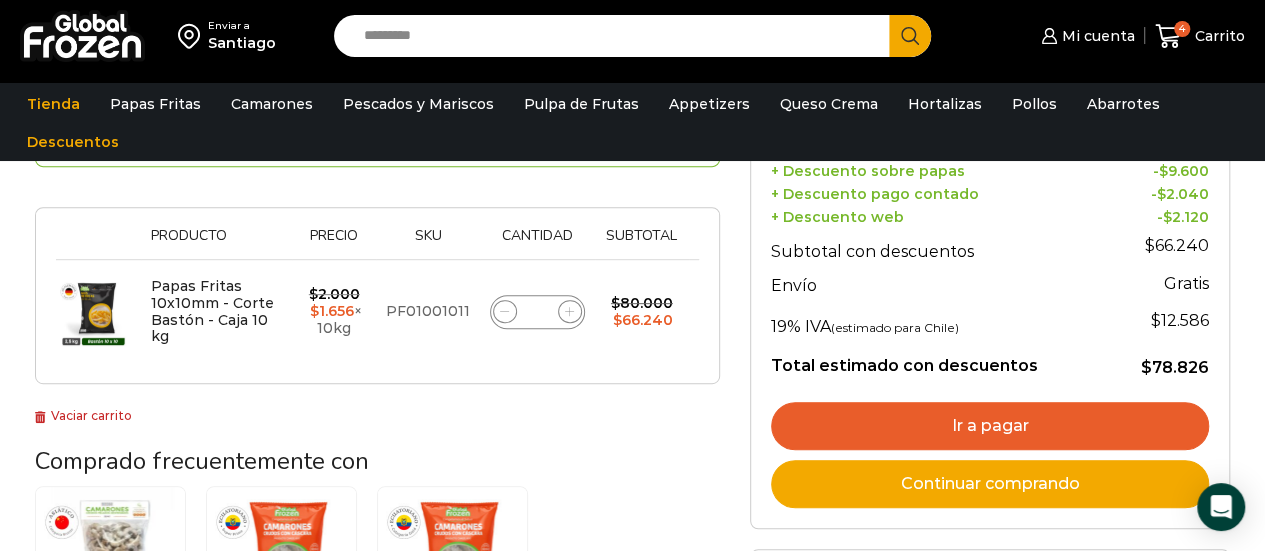 click on "Ir a pagar" at bounding box center (990, 426) 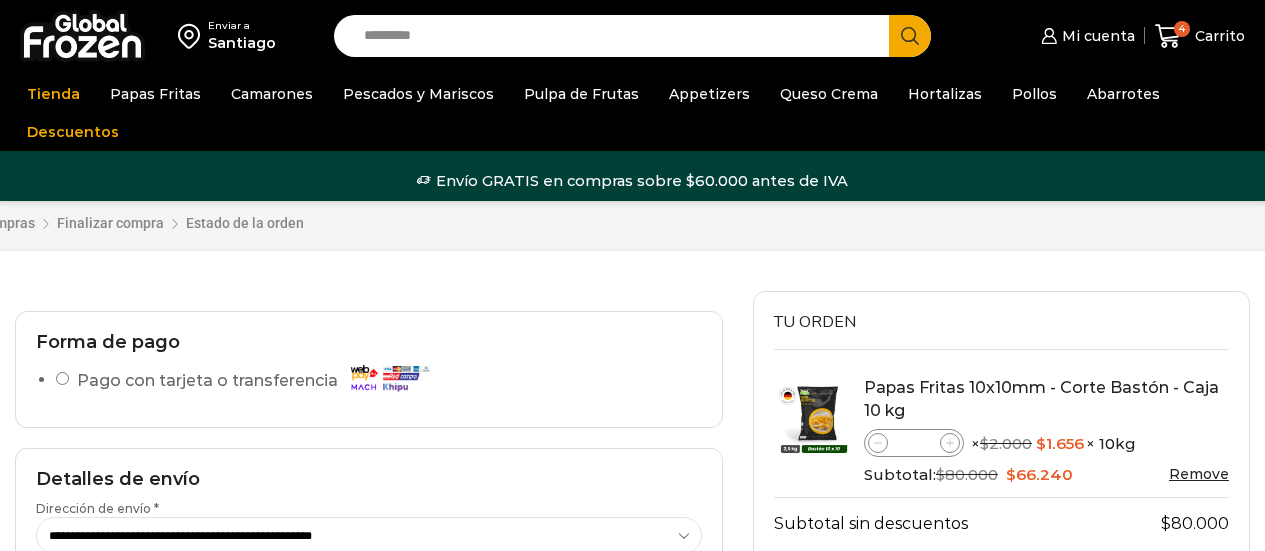 scroll, scrollTop: 0, scrollLeft: 0, axis: both 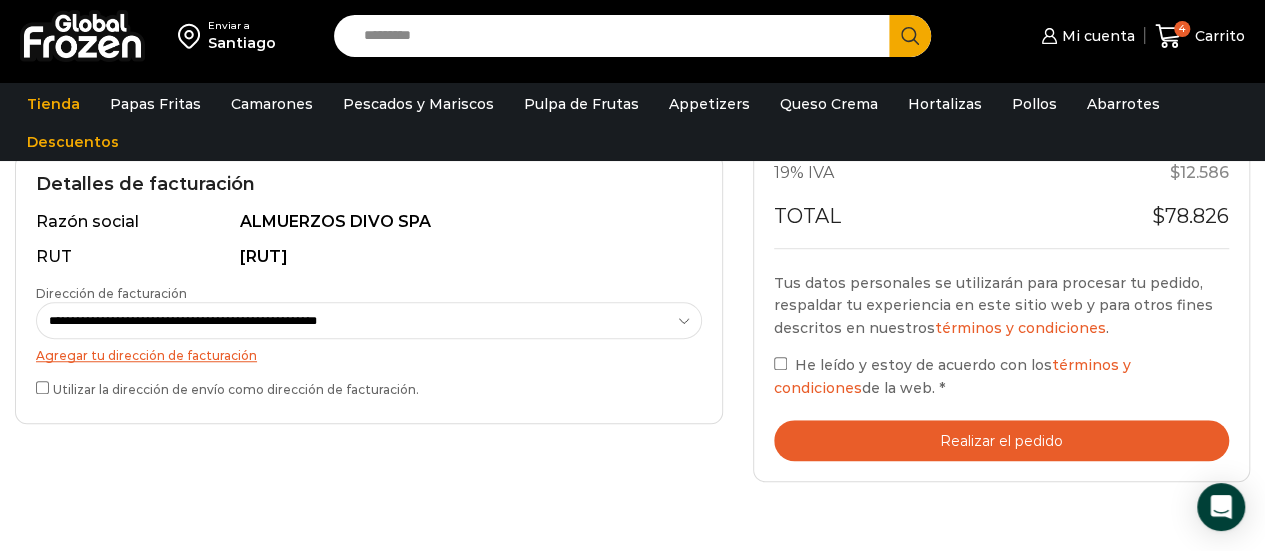 click on "Realizar el pedido" at bounding box center (1001, 440) 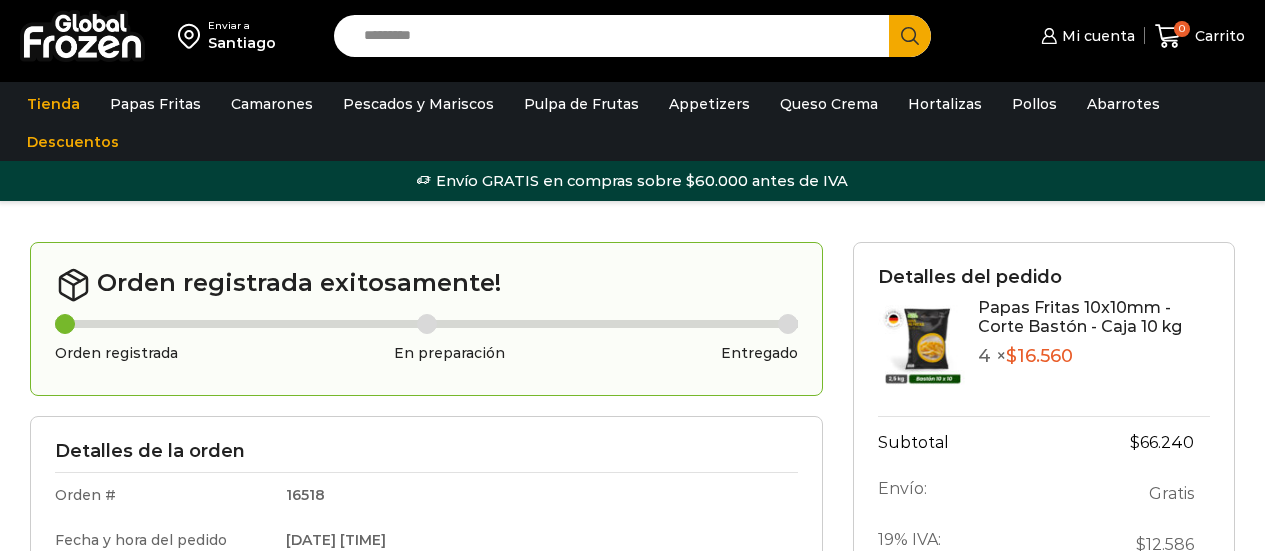 scroll, scrollTop: 0, scrollLeft: 0, axis: both 